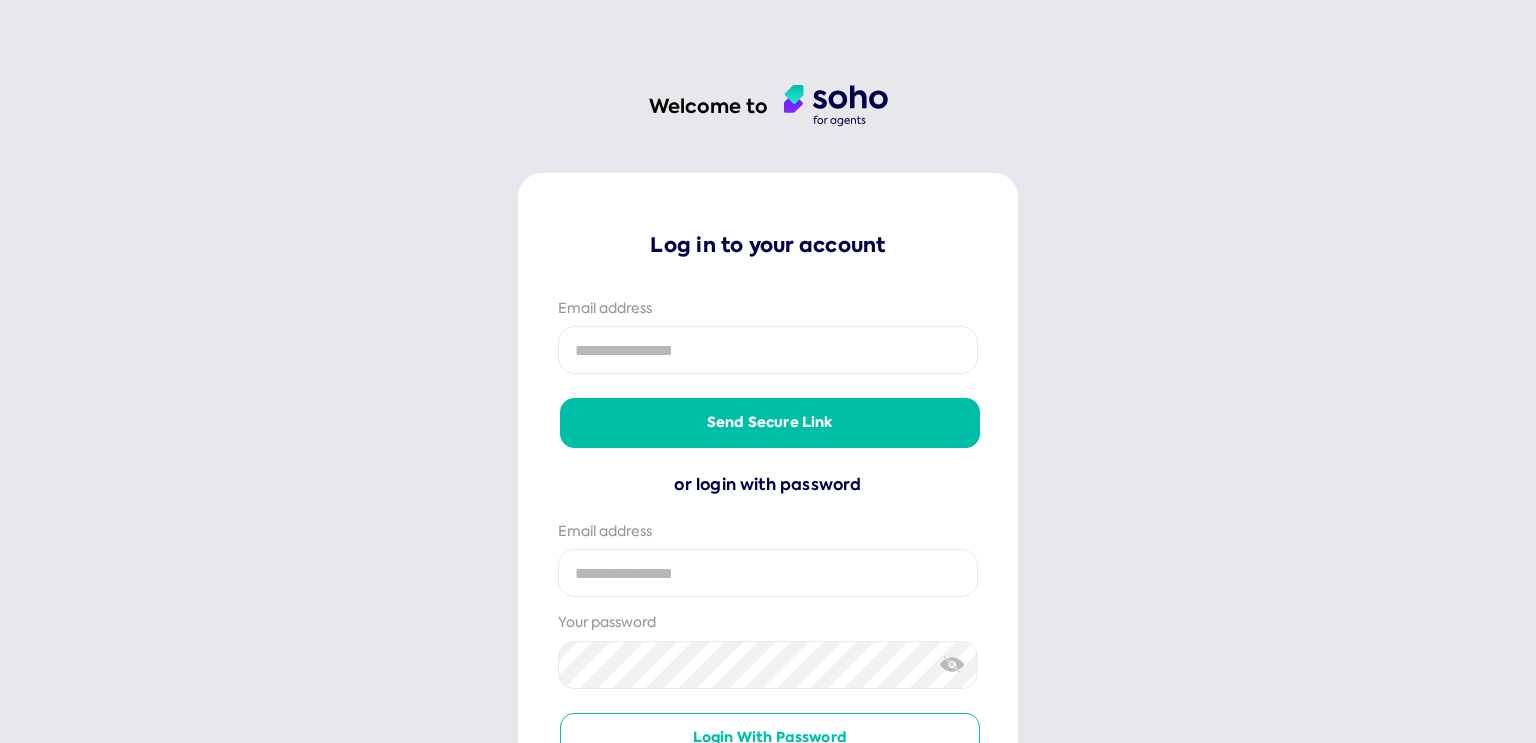 scroll, scrollTop: 0, scrollLeft: 0, axis: both 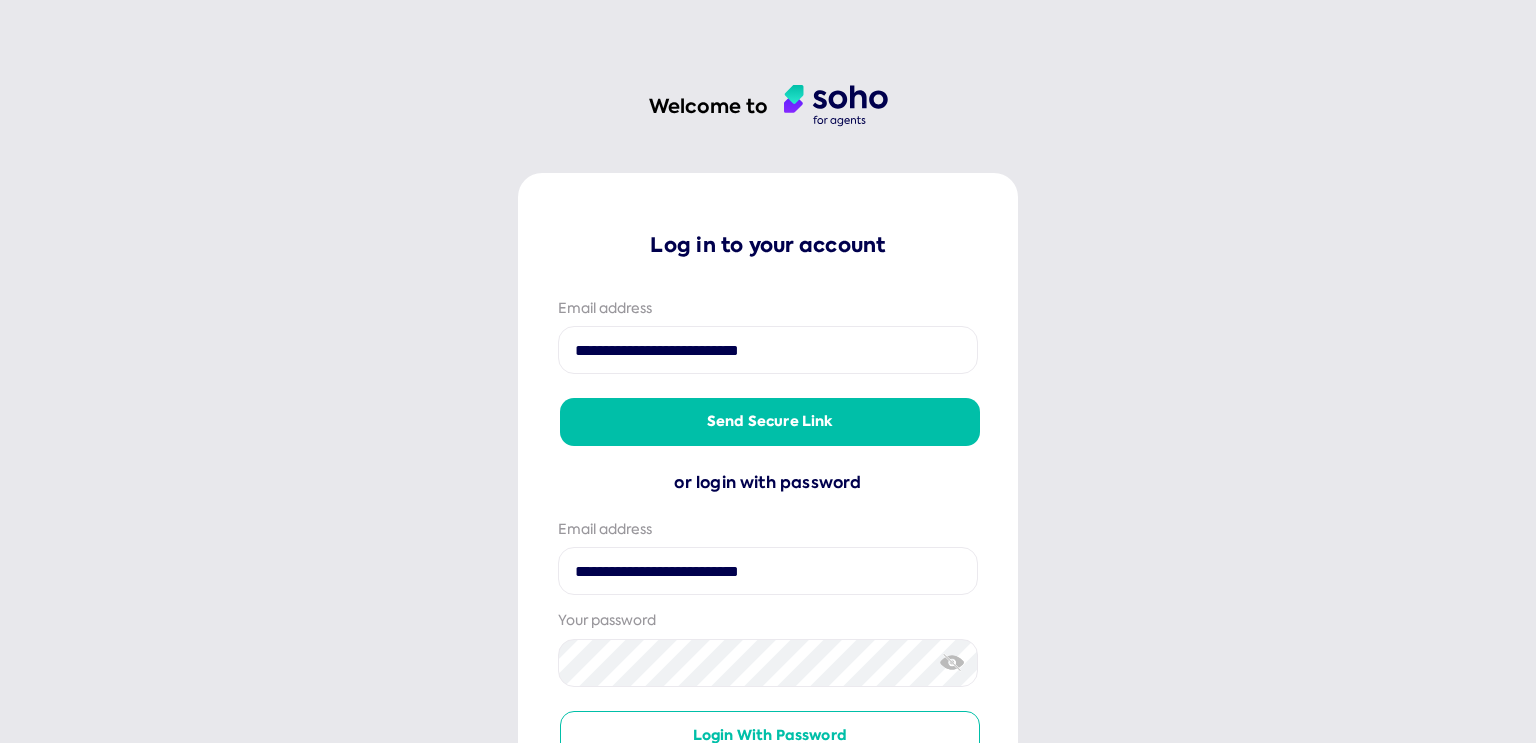 click on "Send secure link" at bounding box center (770, 422) 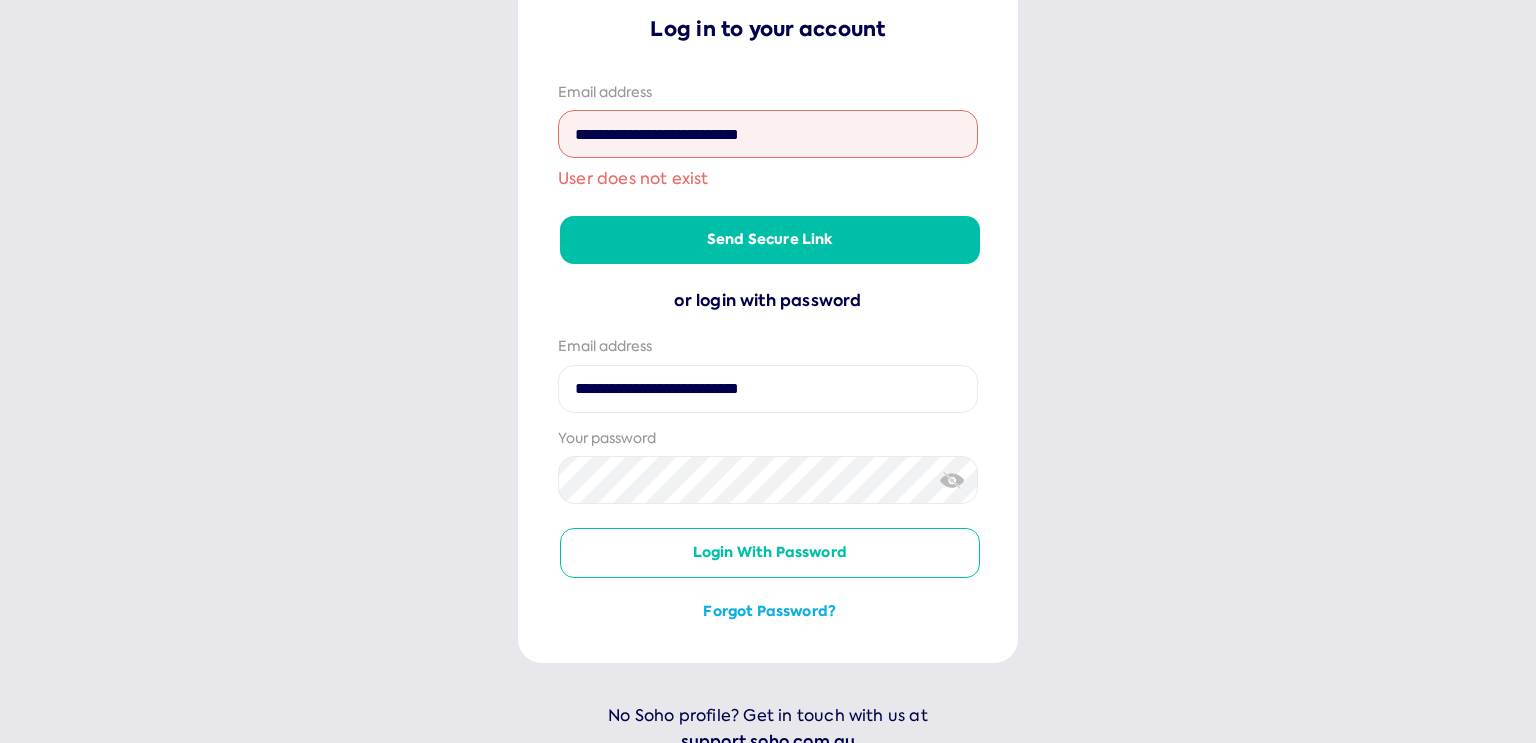 scroll, scrollTop: 266, scrollLeft: 0, axis: vertical 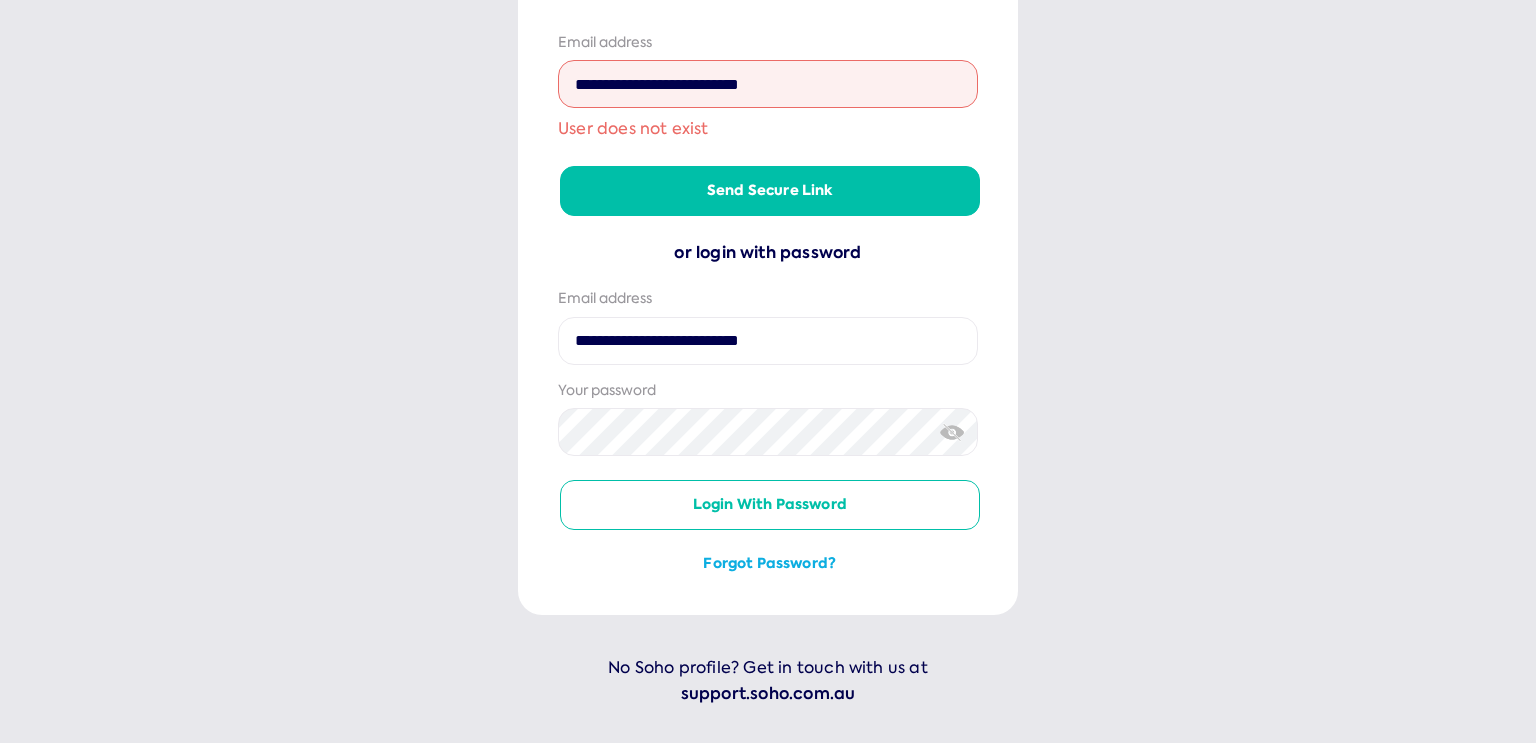 click on "Your password" at bounding box center [768, 391] 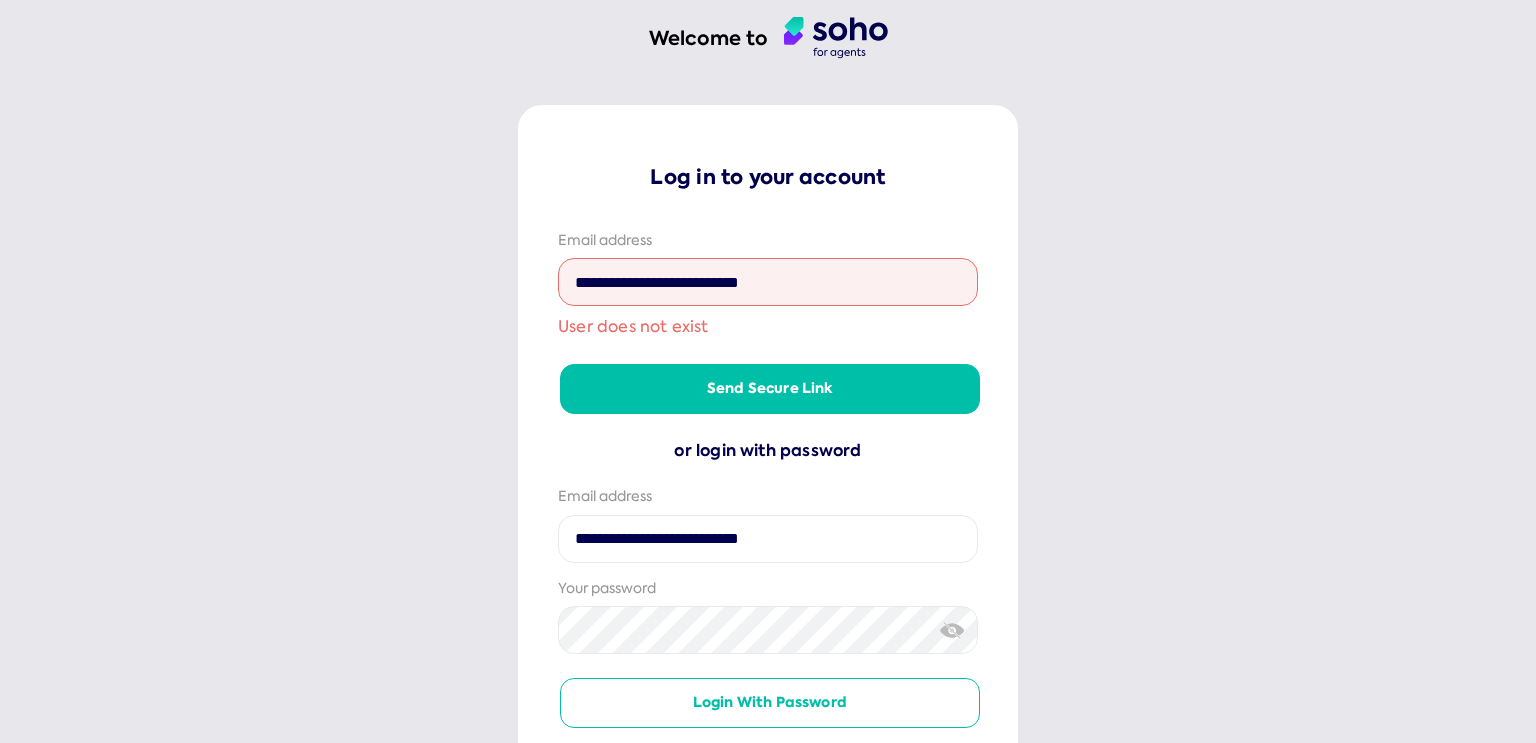 scroll, scrollTop: 200, scrollLeft: 0, axis: vertical 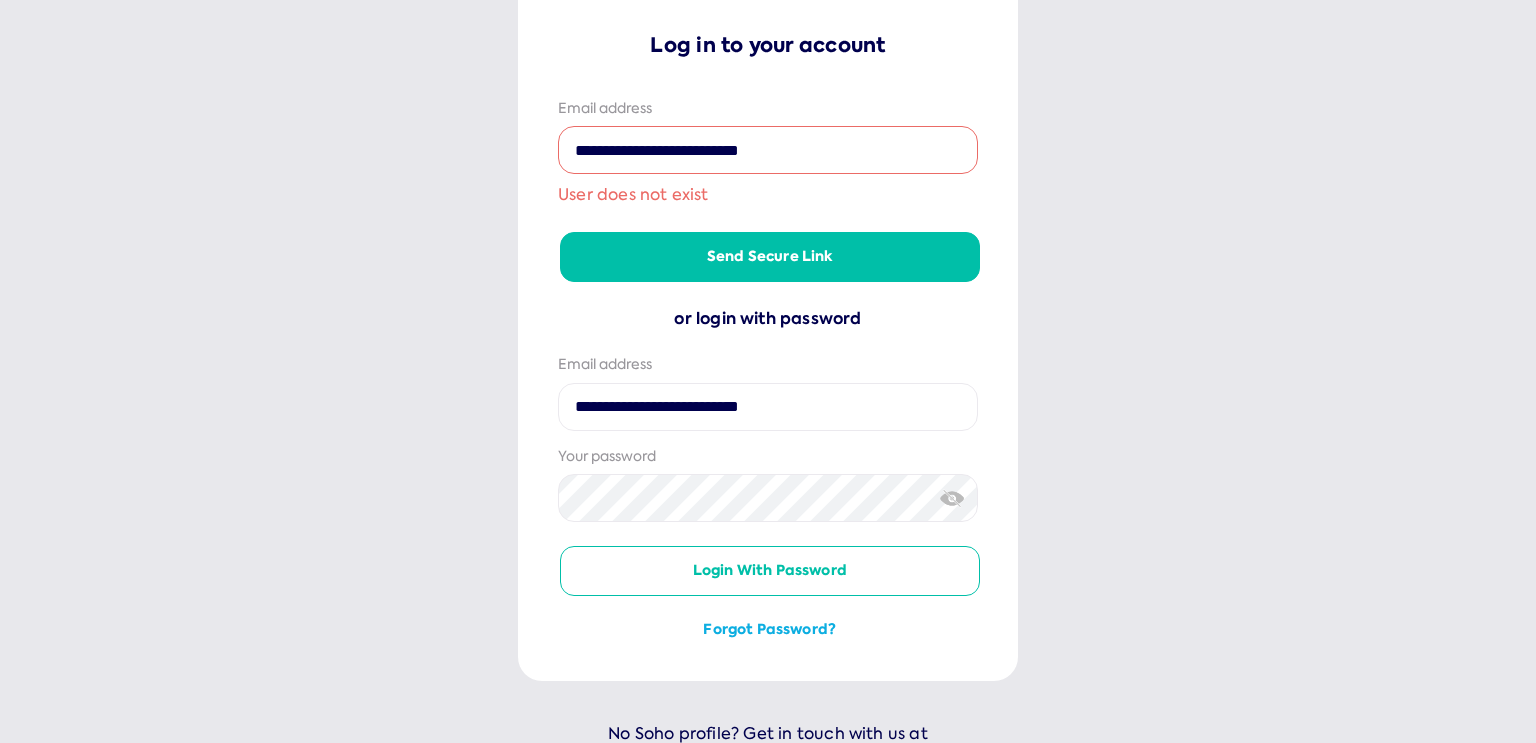 click on "**********" at bounding box center [768, 150] 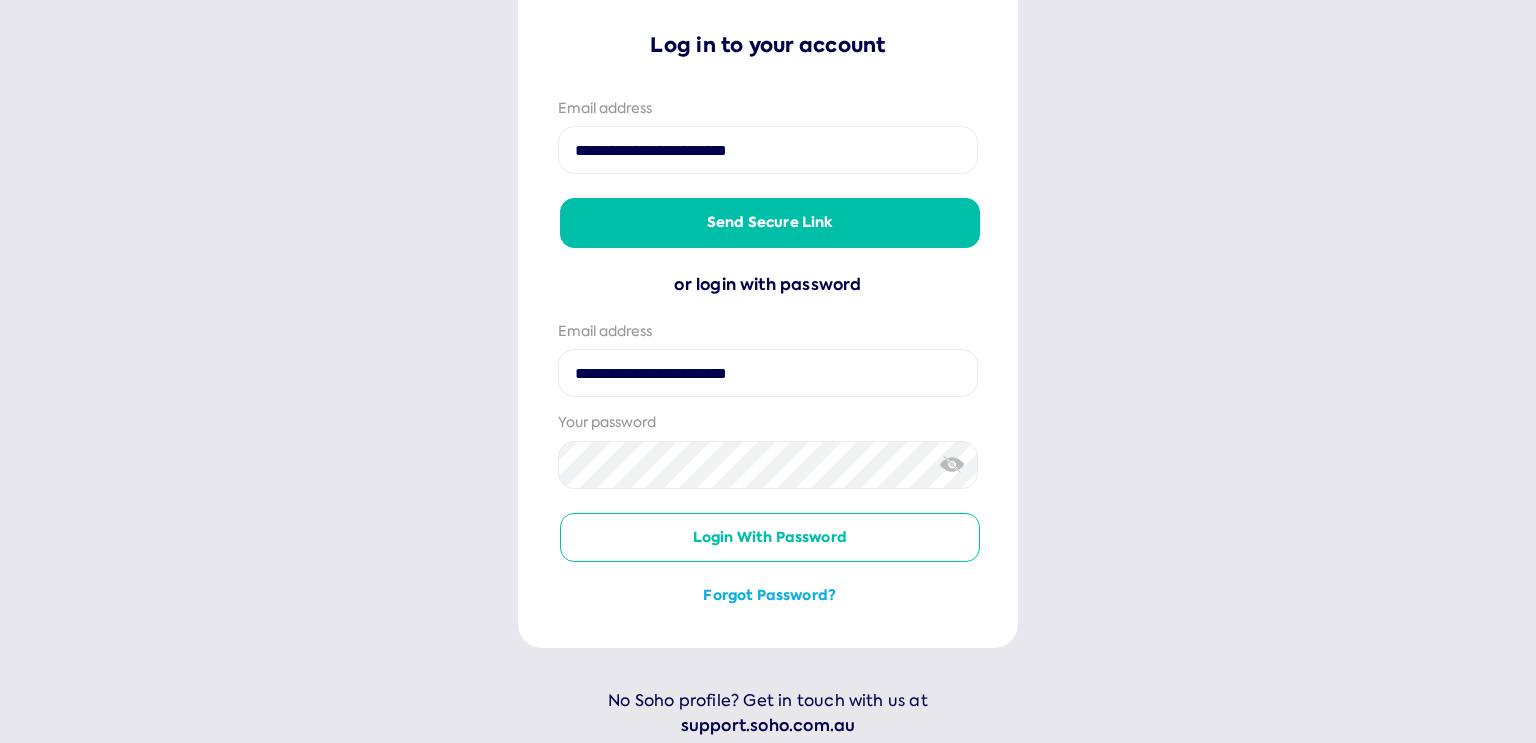 type on "**********" 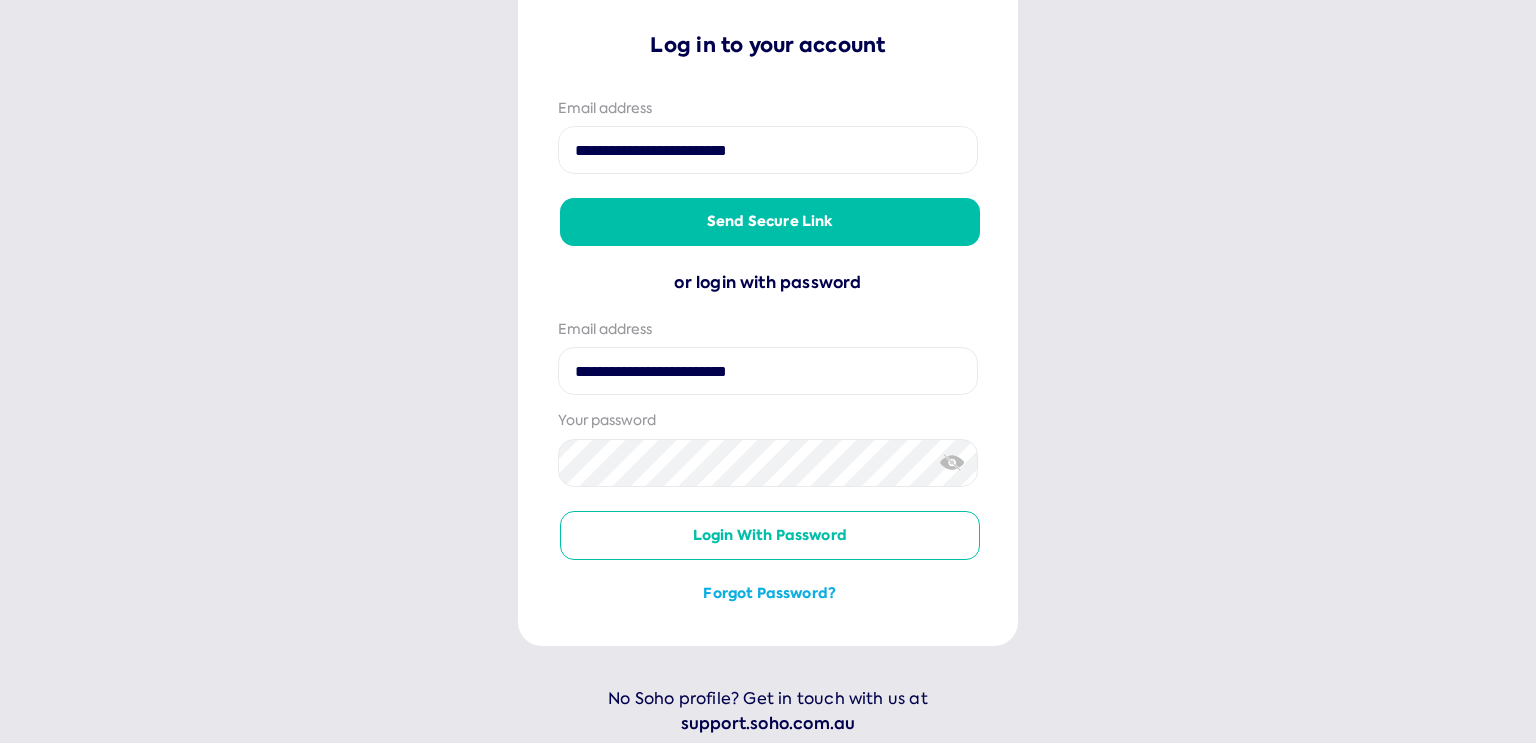 click on "Send secure link" at bounding box center (770, 222) 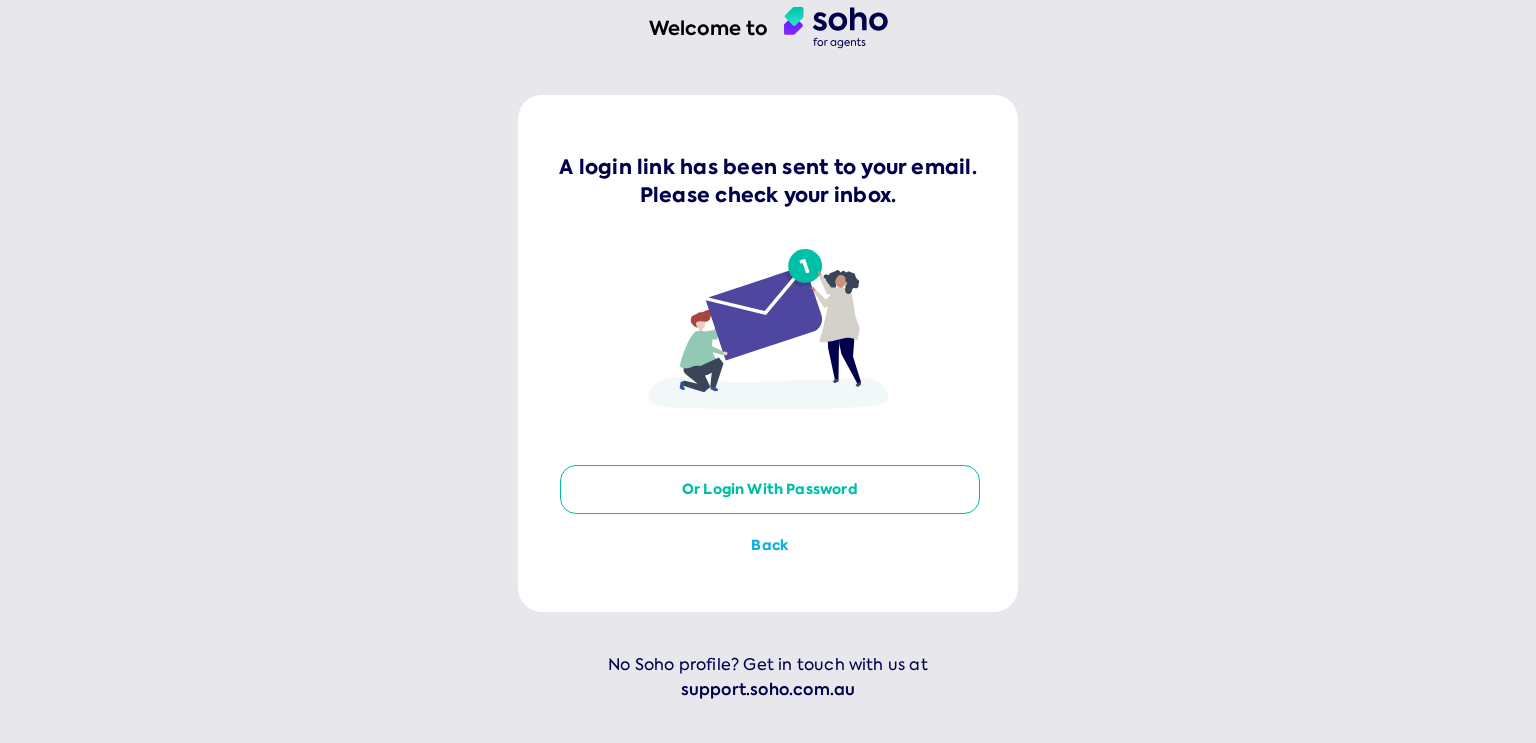 scroll, scrollTop: 0, scrollLeft: 0, axis: both 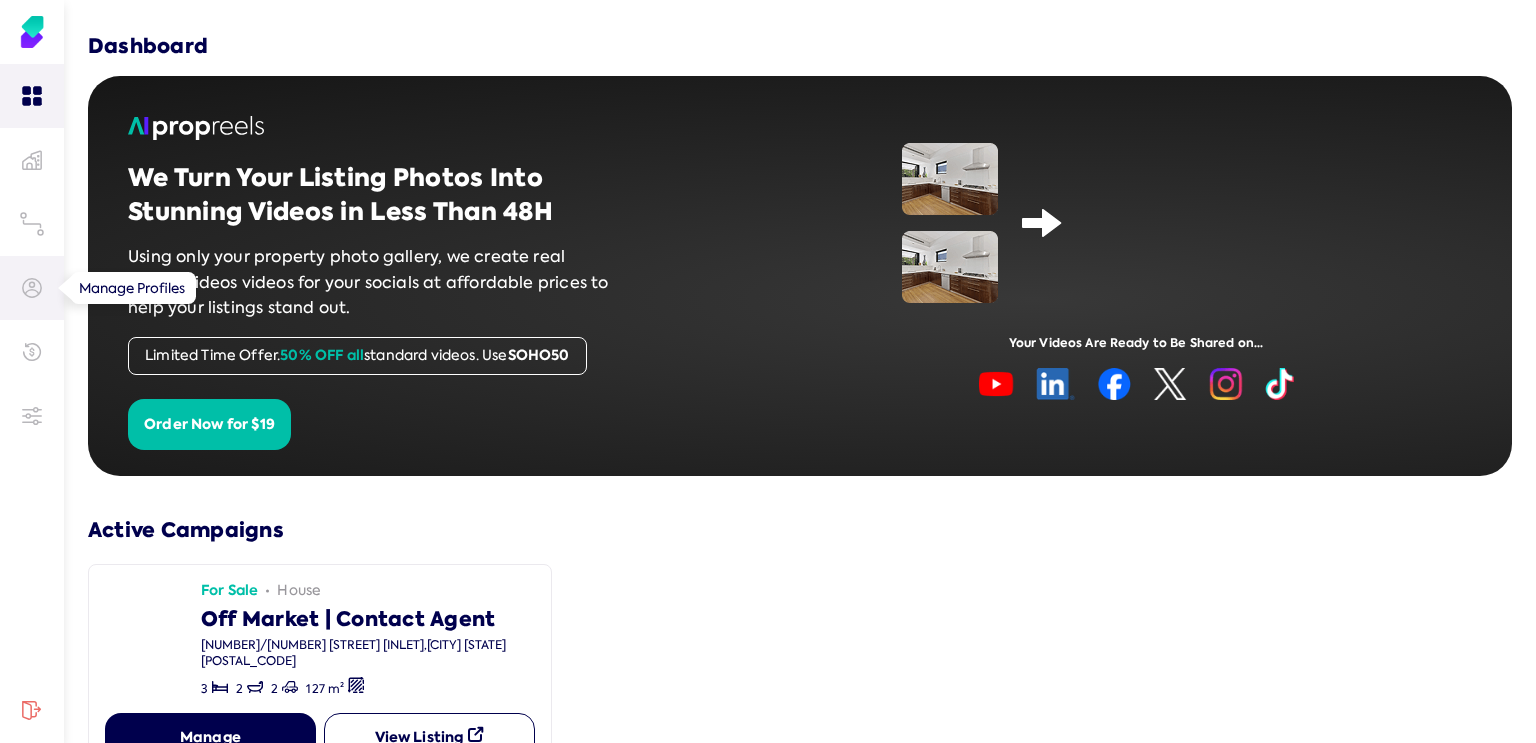 click at bounding box center [32, 284] 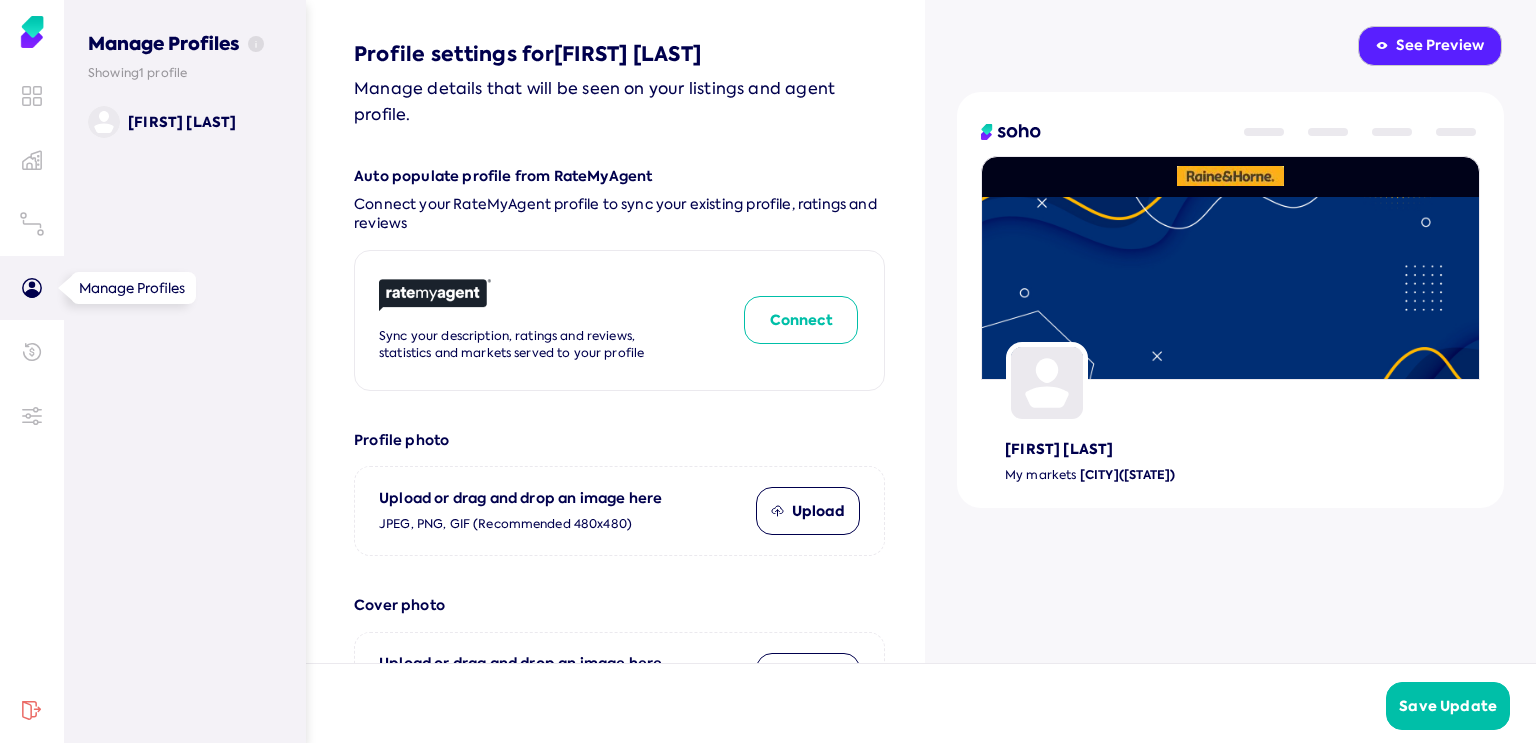 click on "Connect" at bounding box center (801, 320) 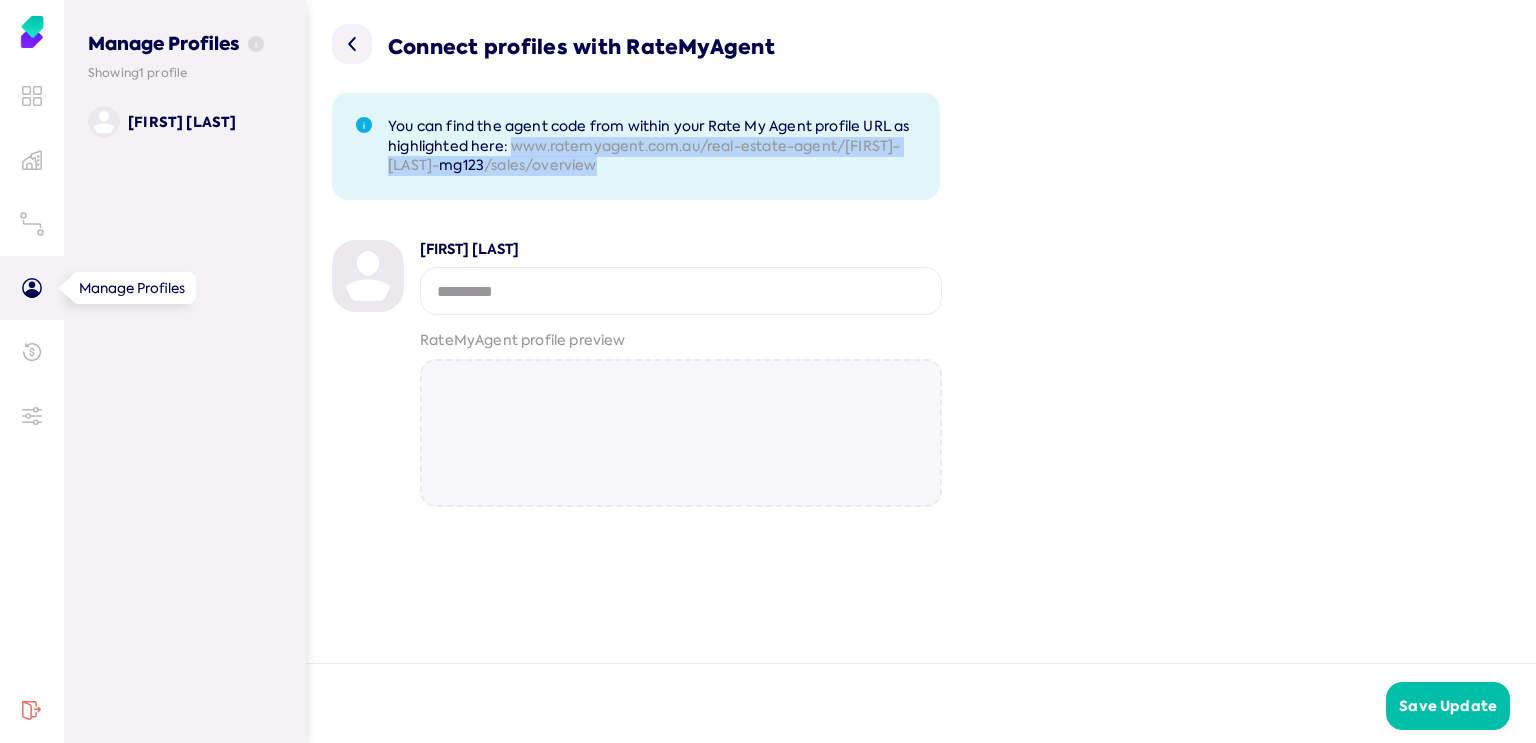 drag, startPoint x: 611, startPoint y: 163, endPoint x: 511, endPoint y: 152, distance: 100.60318 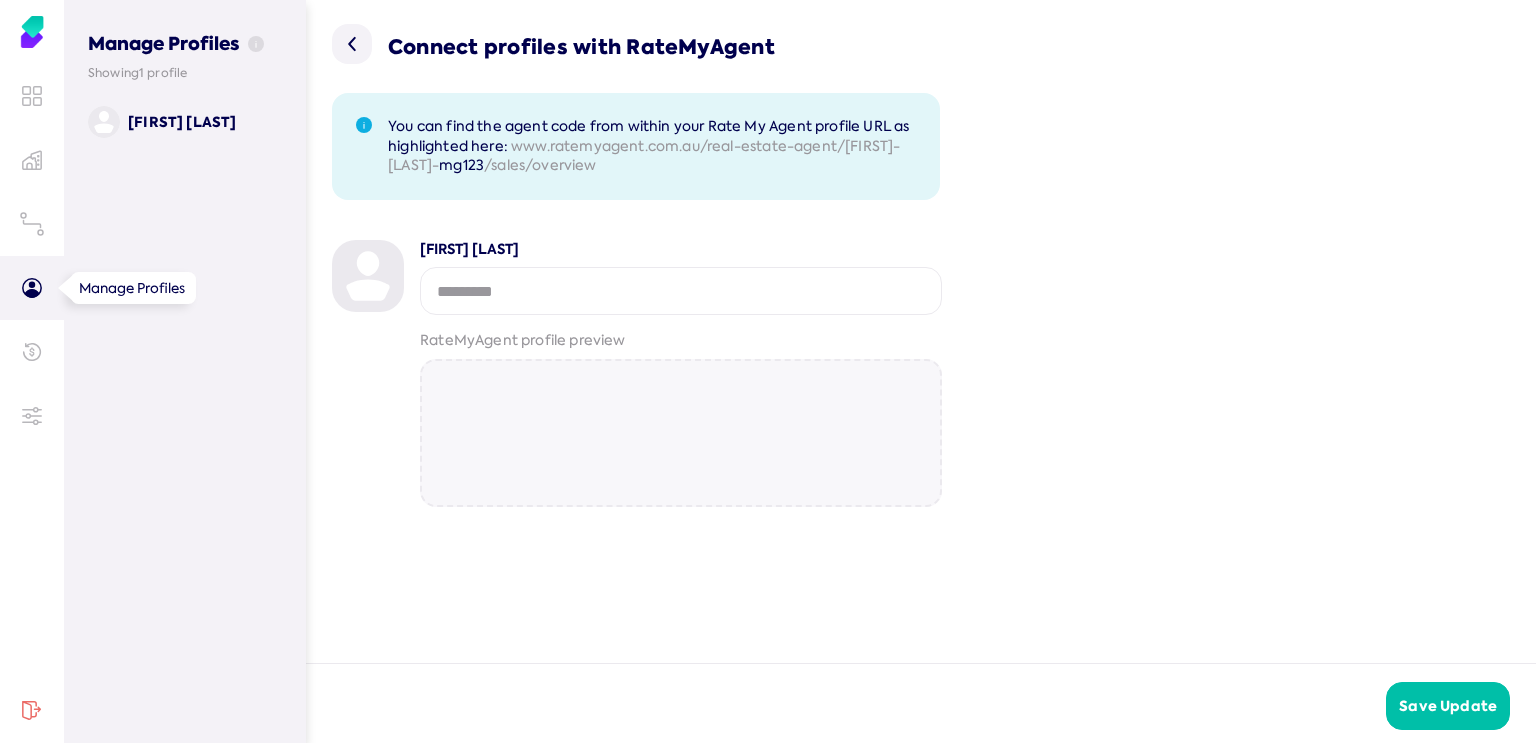 click at bounding box center (681, 291) 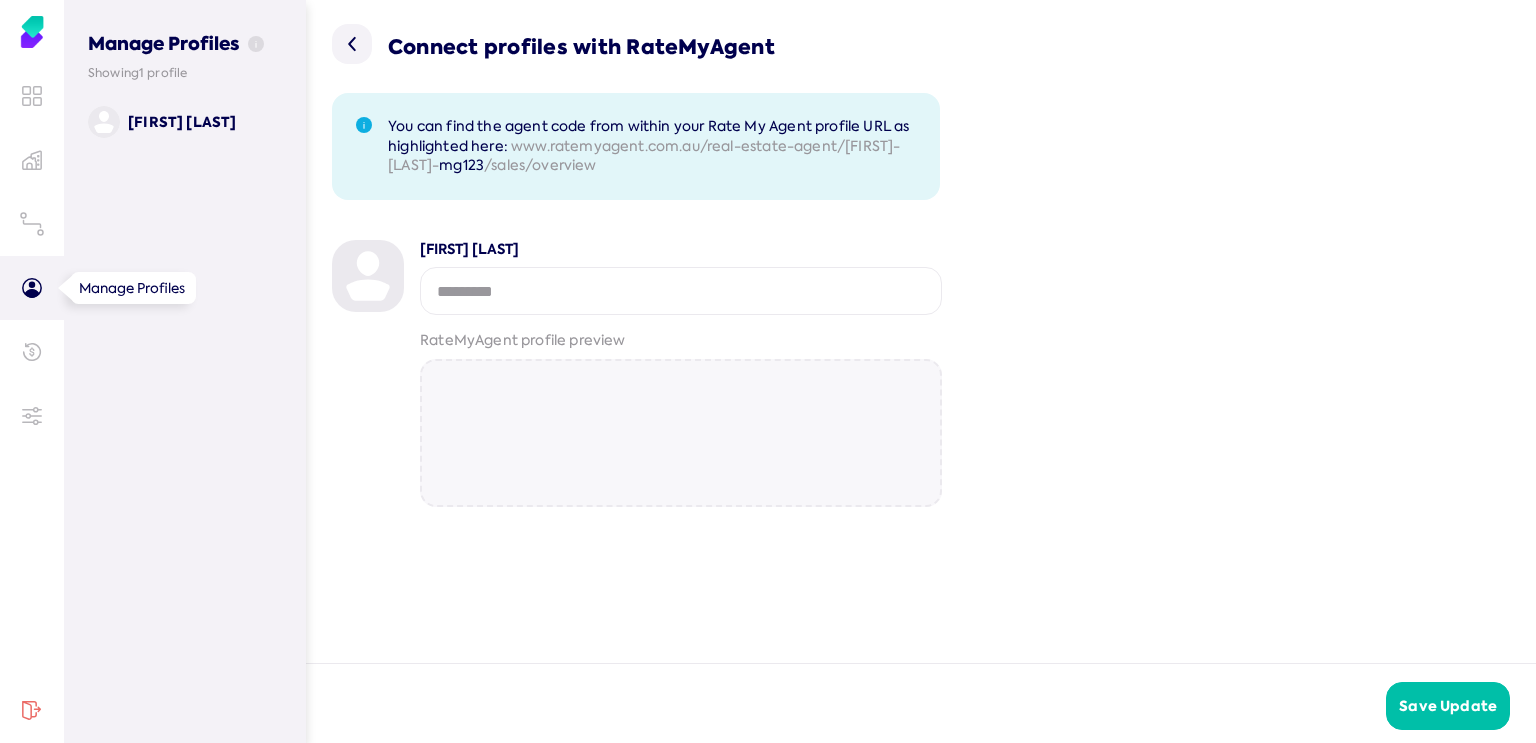 paste on "*****" 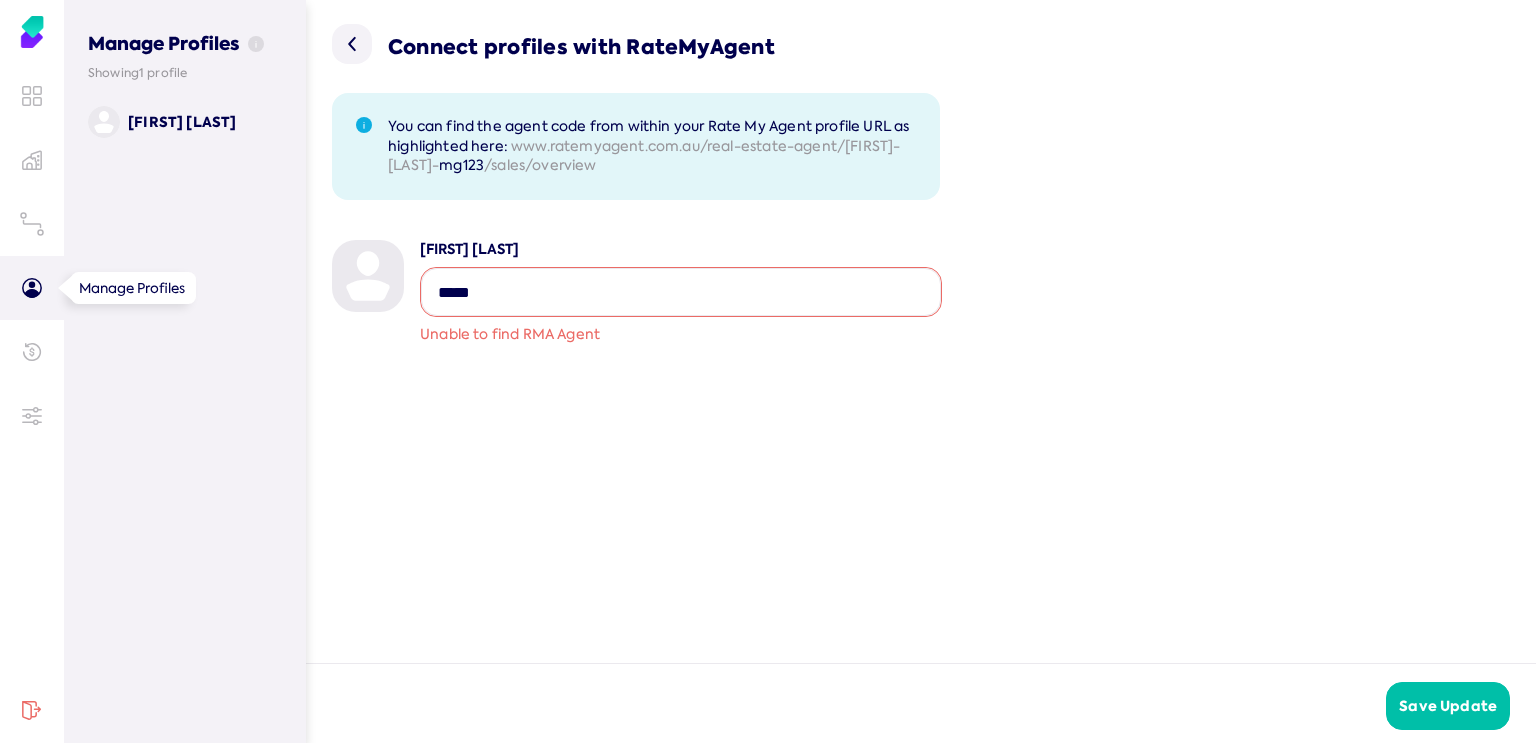 type on "*****" 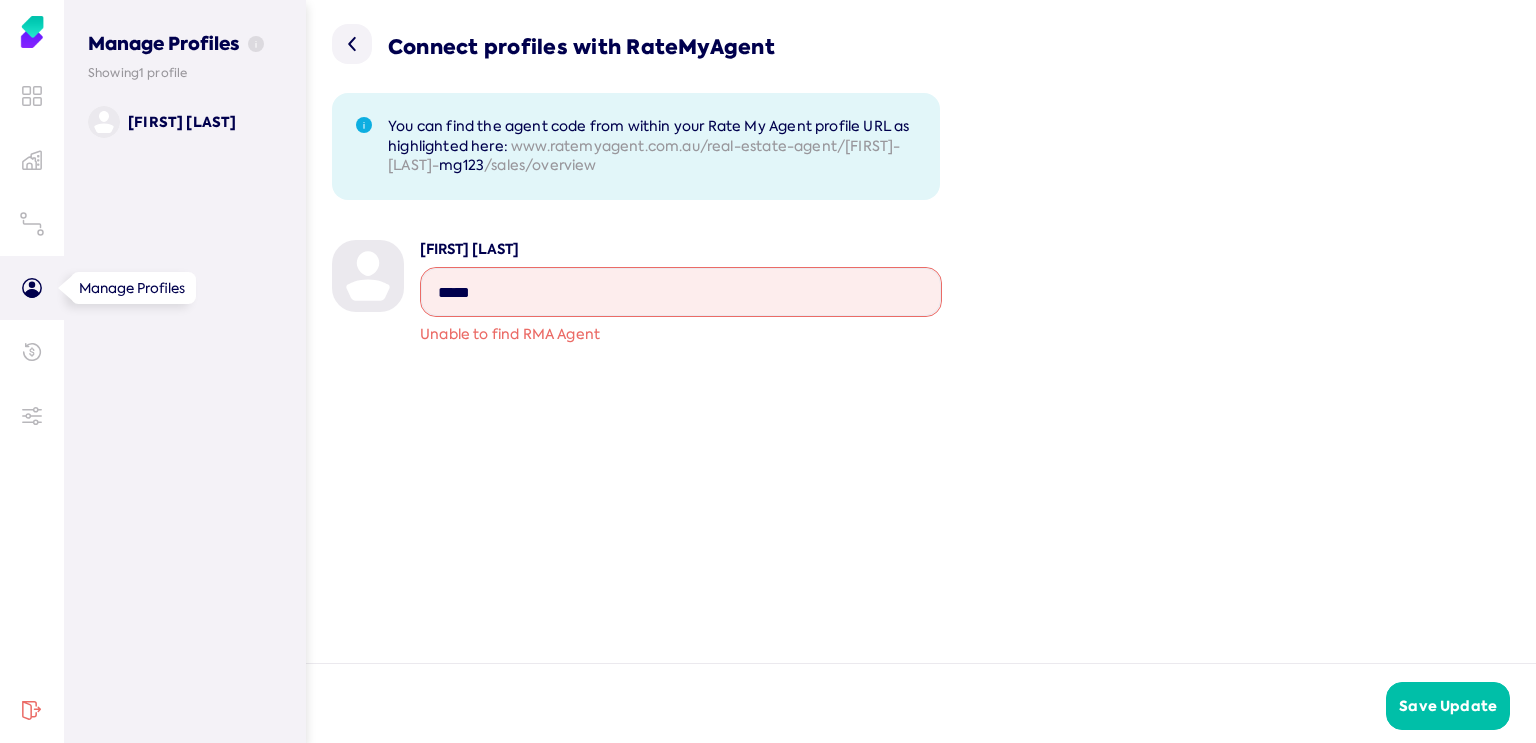 click at bounding box center [352, 44] 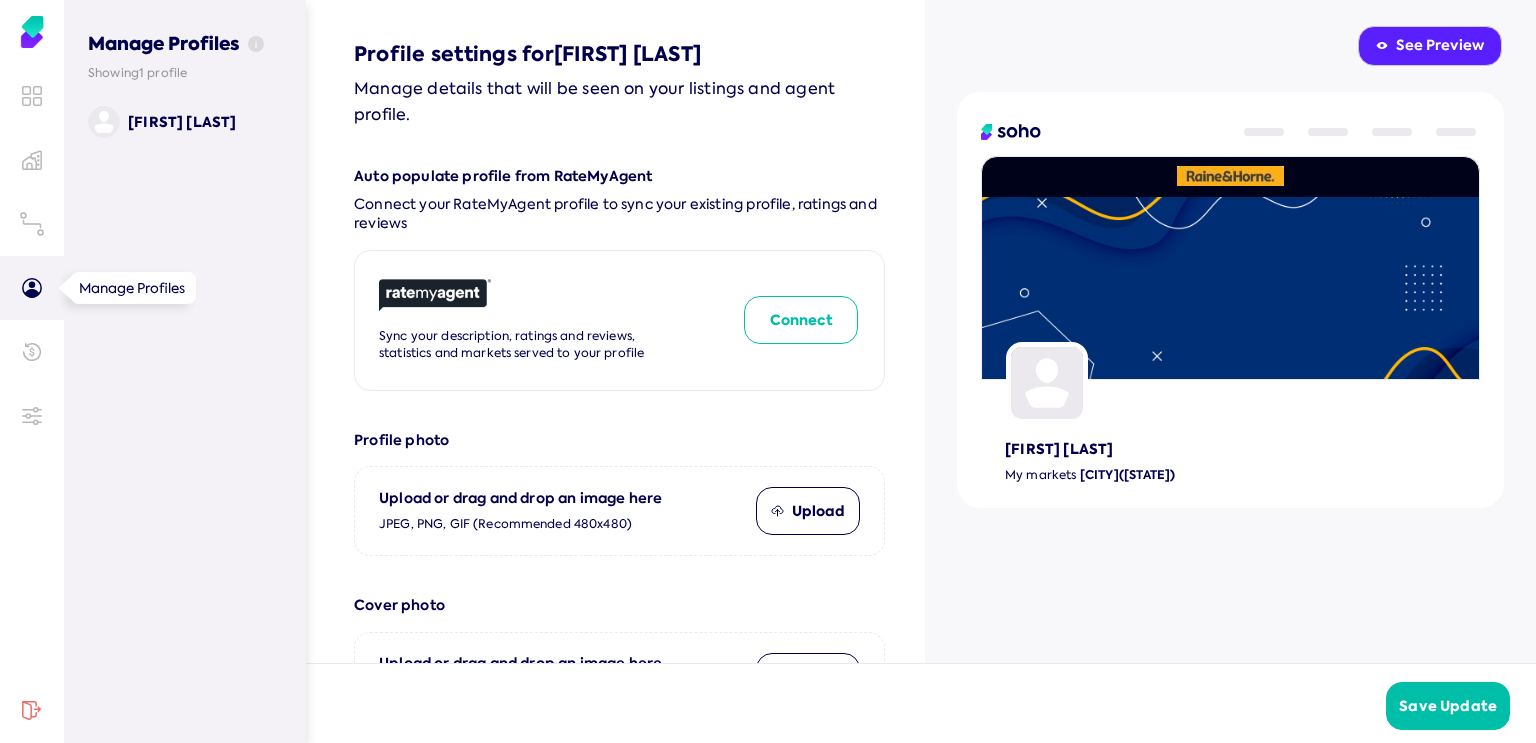 click on "Connect" at bounding box center [801, 320] 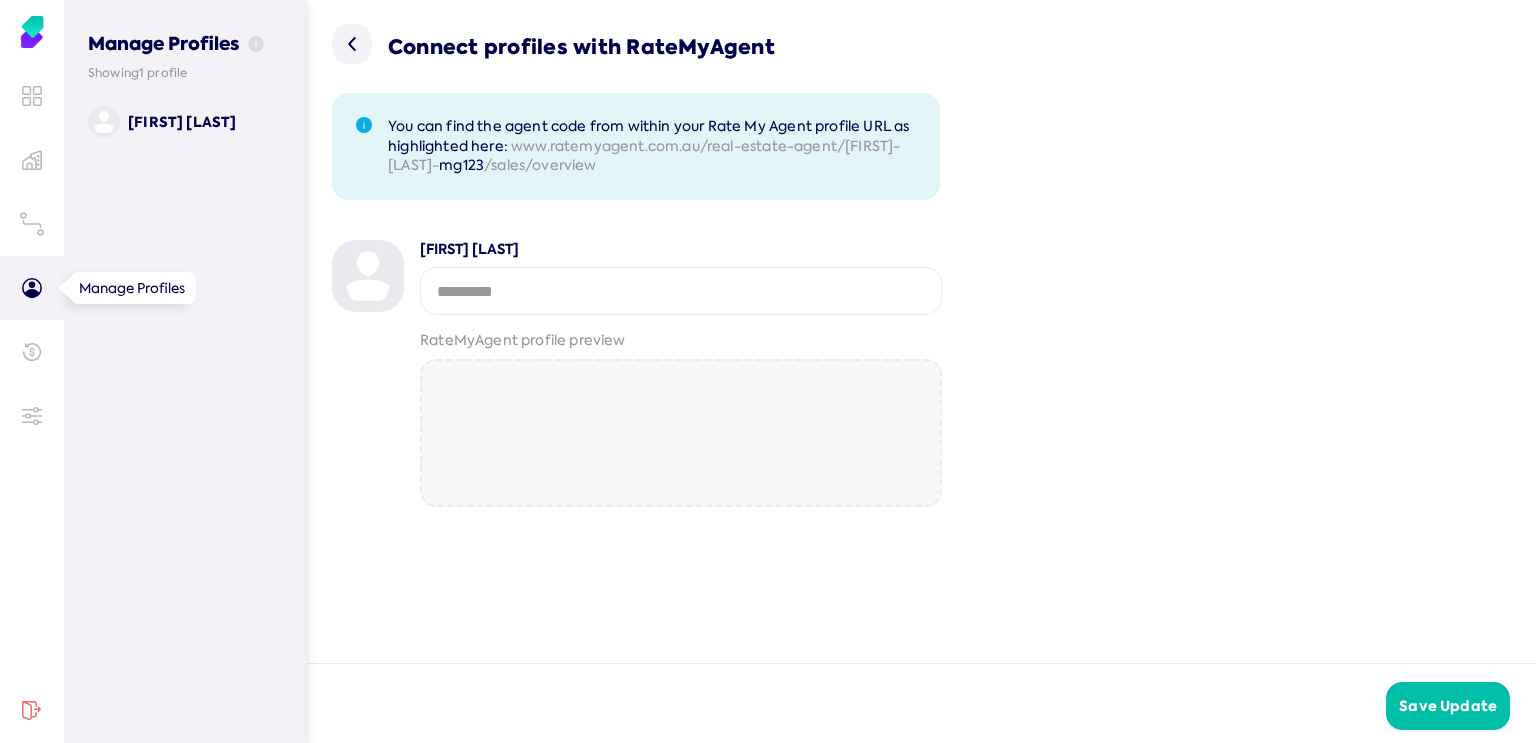 click at bounding box center [681, 291] 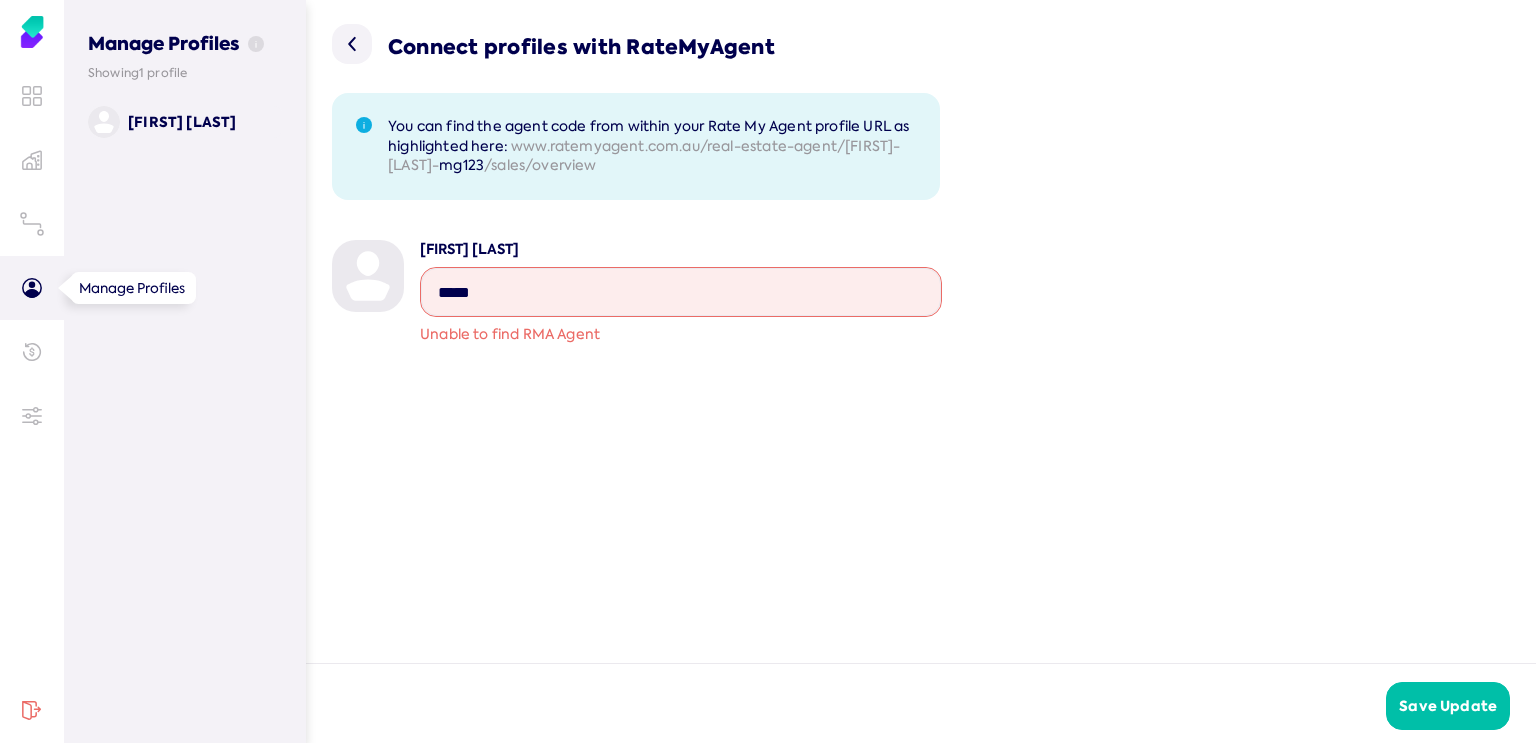 type on "*****" 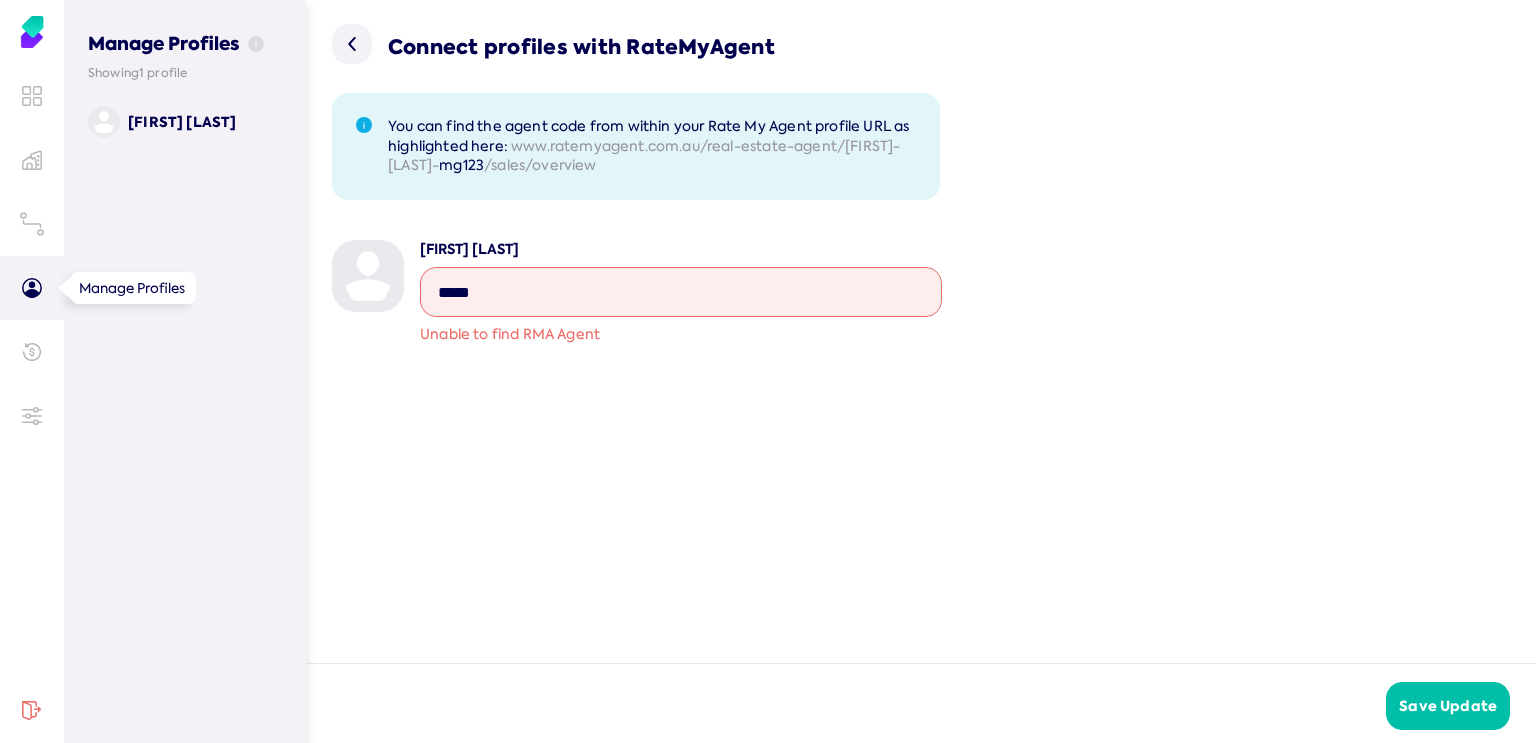 click on "Showing  1   profile" at bounding box center [185, 73] 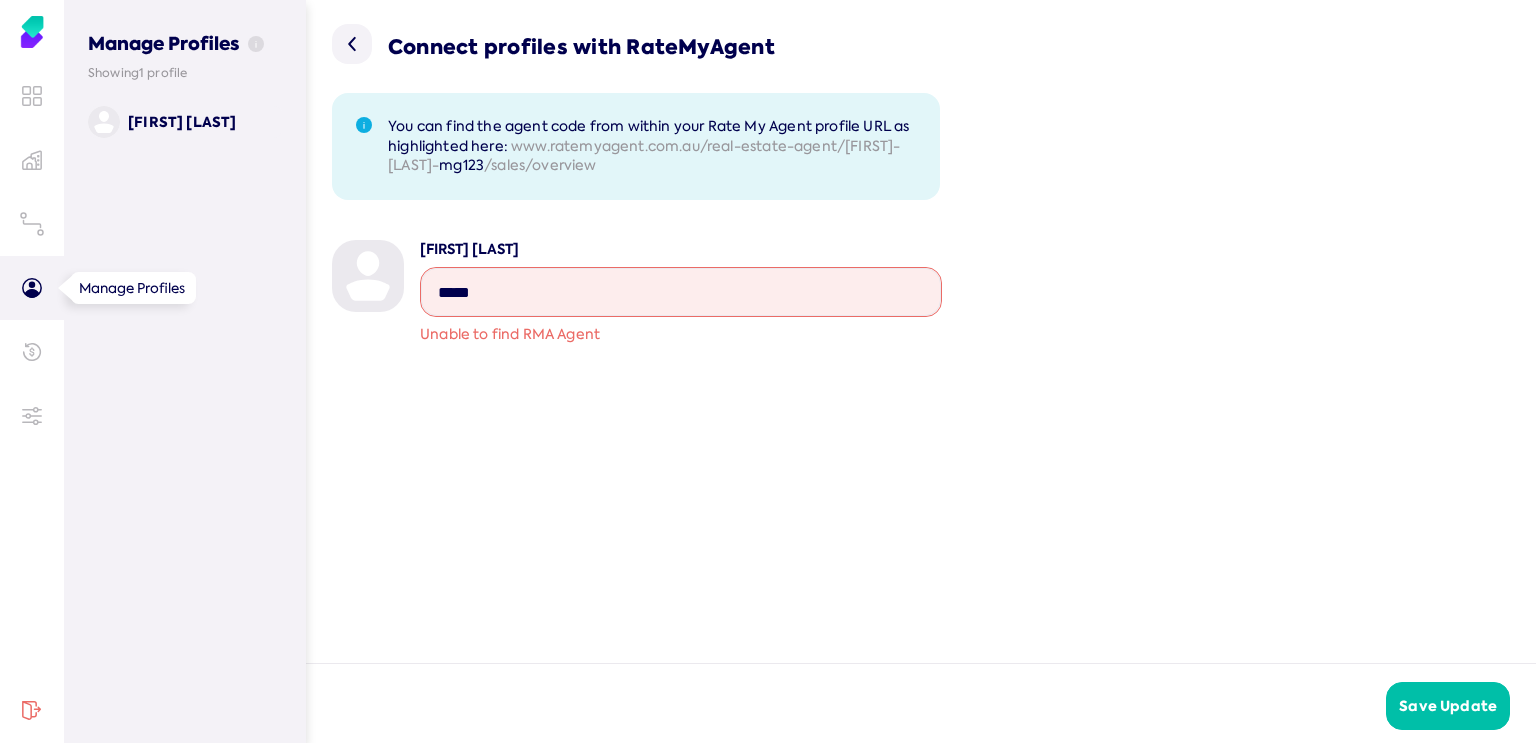 click on "[FIRST] [LAST]" at bounding box center [182, 122] 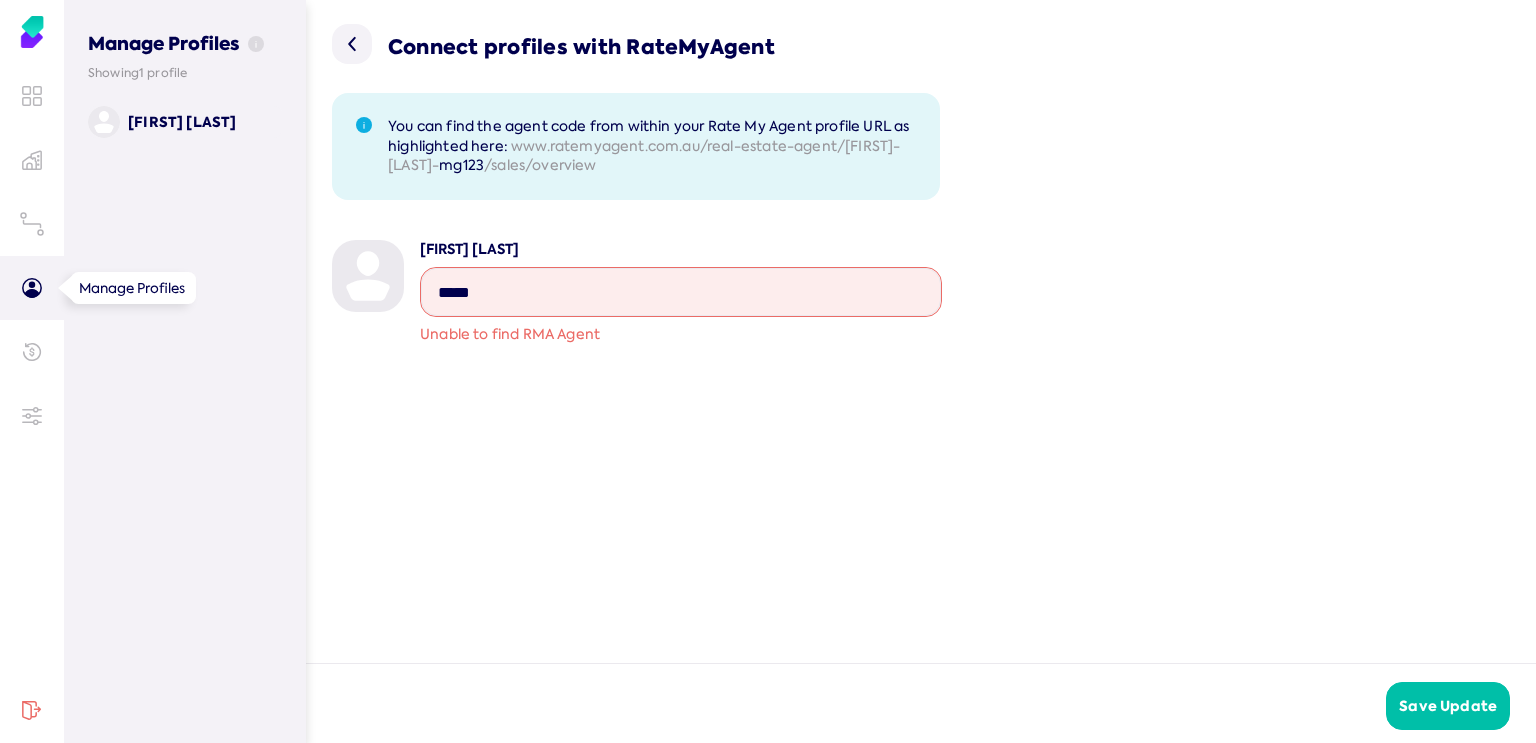 click on "[FIRST] [LAST]" at bounding box center [182, 122] 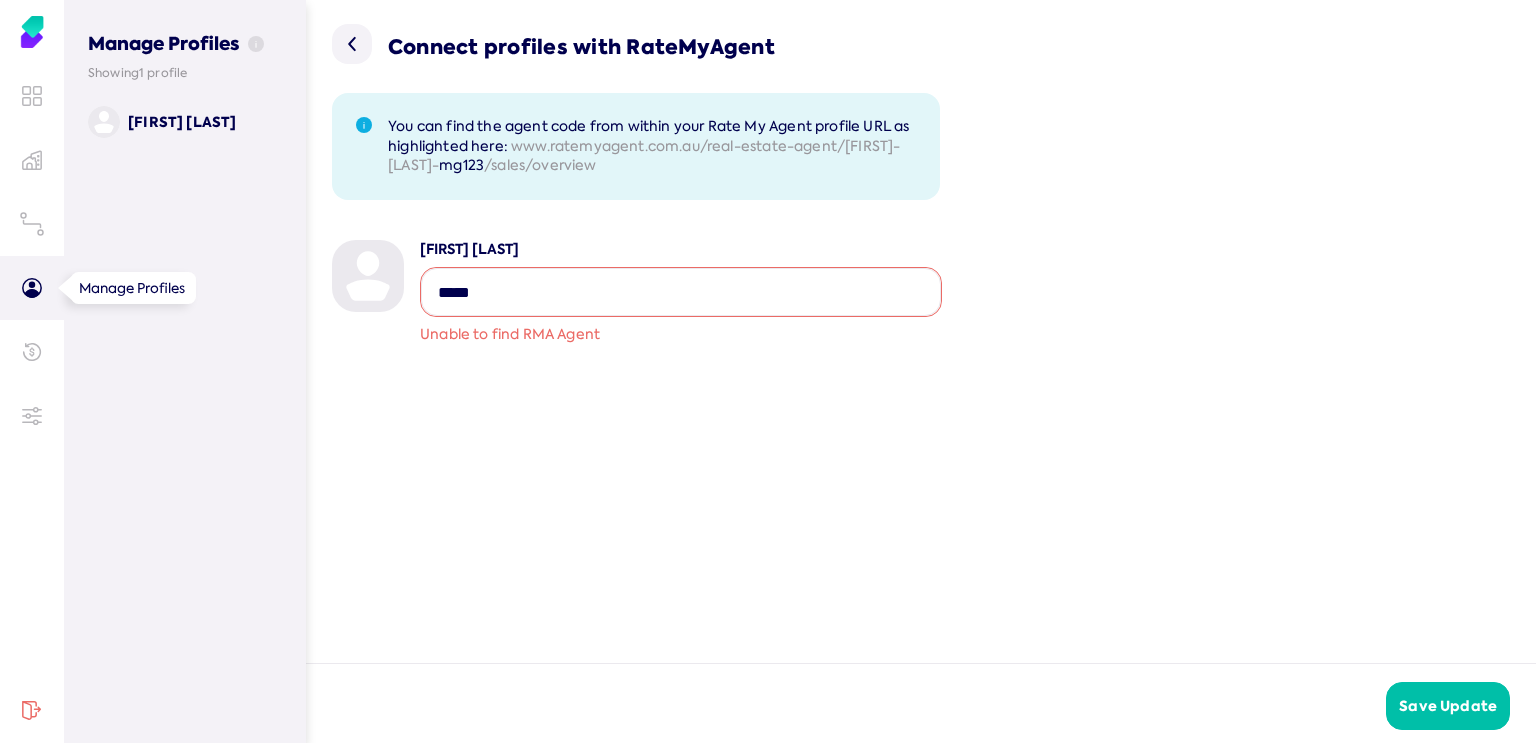 click at bounding box center (681, 292) 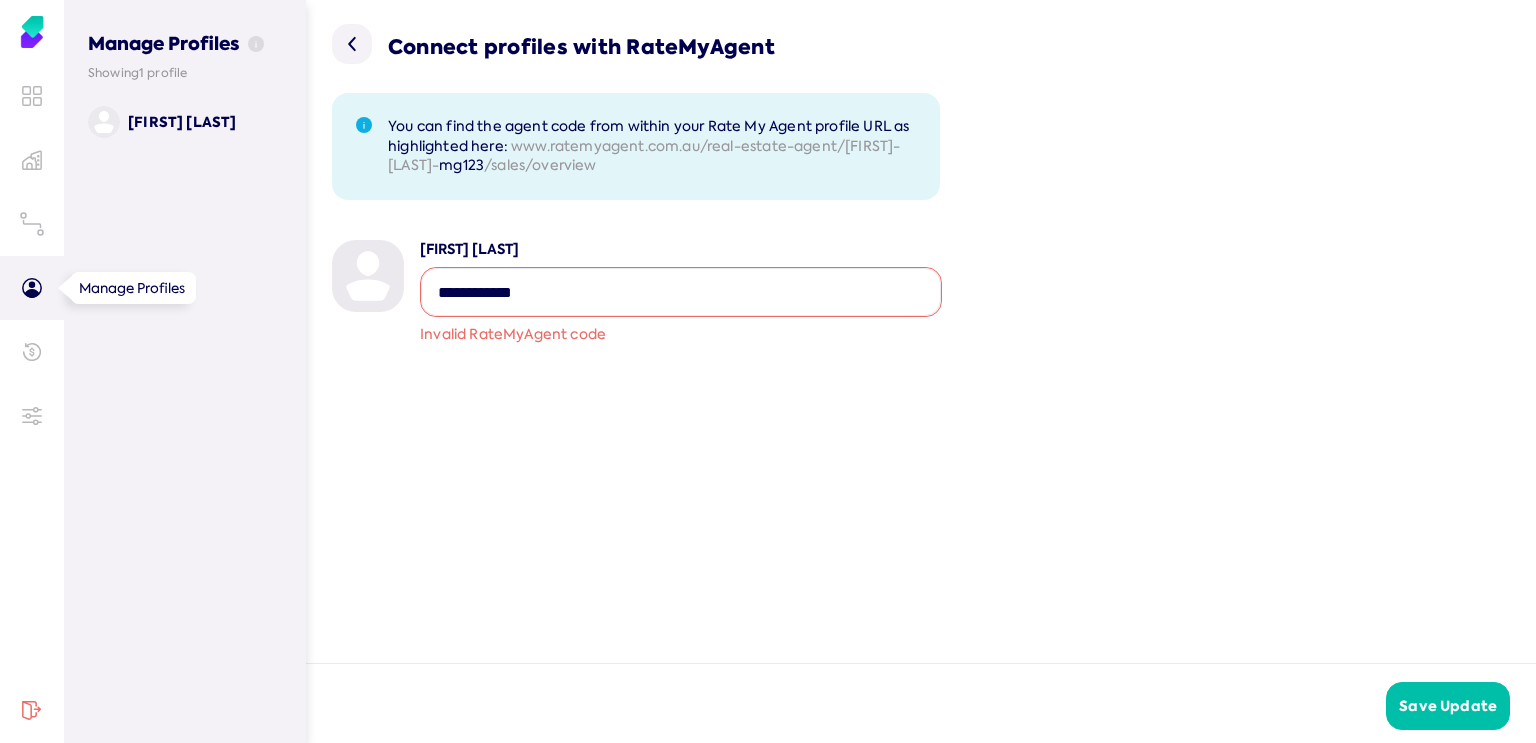 drag, startPoint x: 559, startPoint y: 296, endPoint x: 340, endPoint y: 281, distance: 219.51309 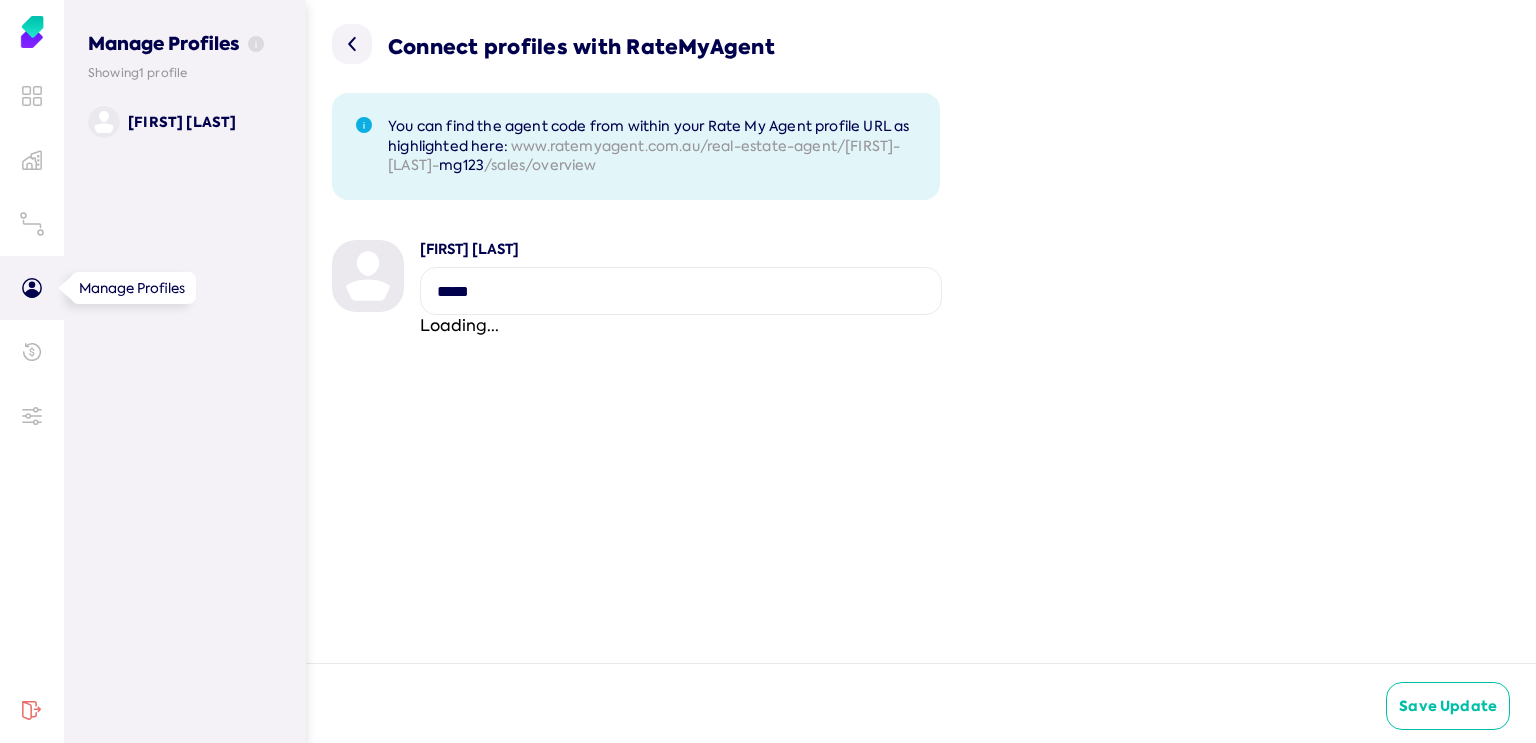 click on "Save Update" at bounding box center (1448, 706) 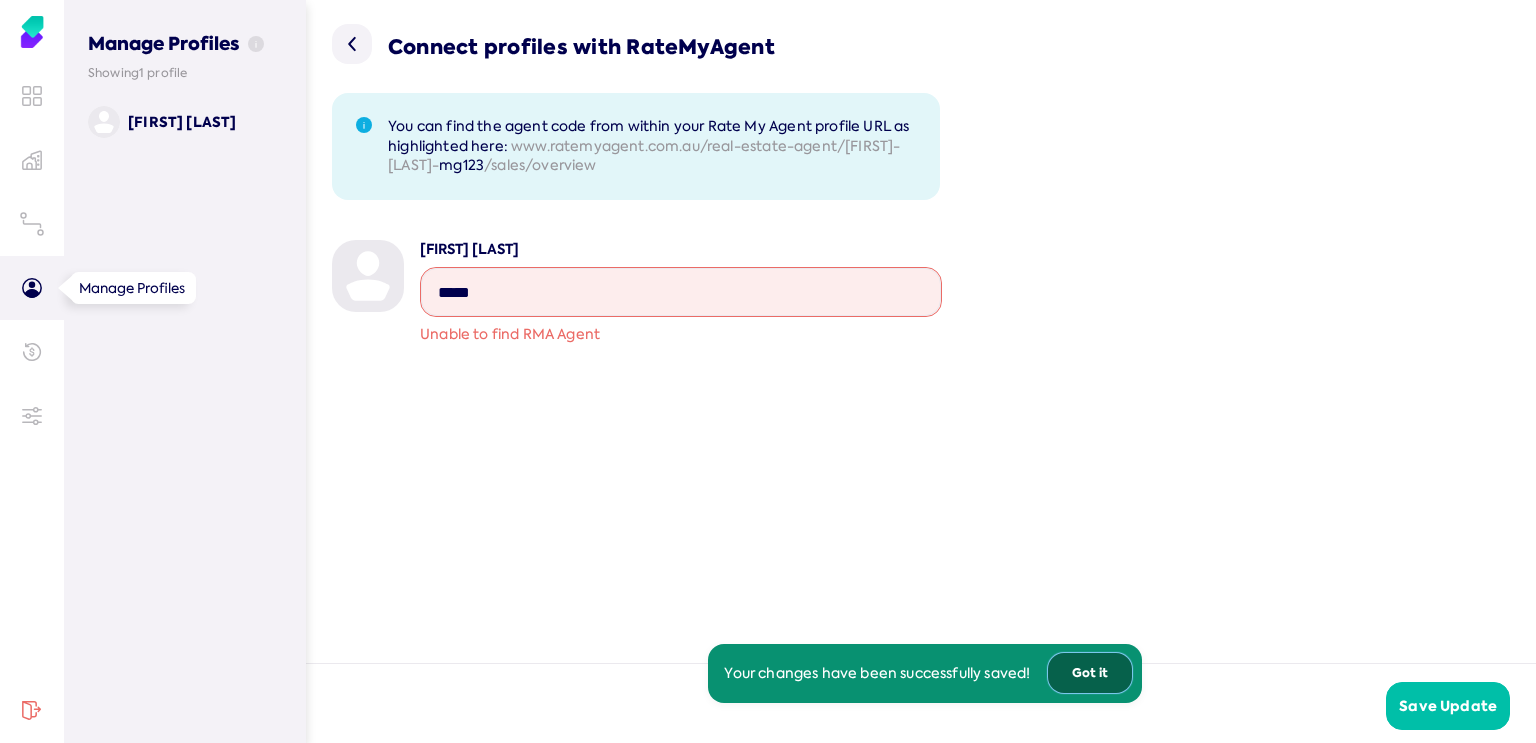 click on "Got it" at bounding box center (1090, 673) 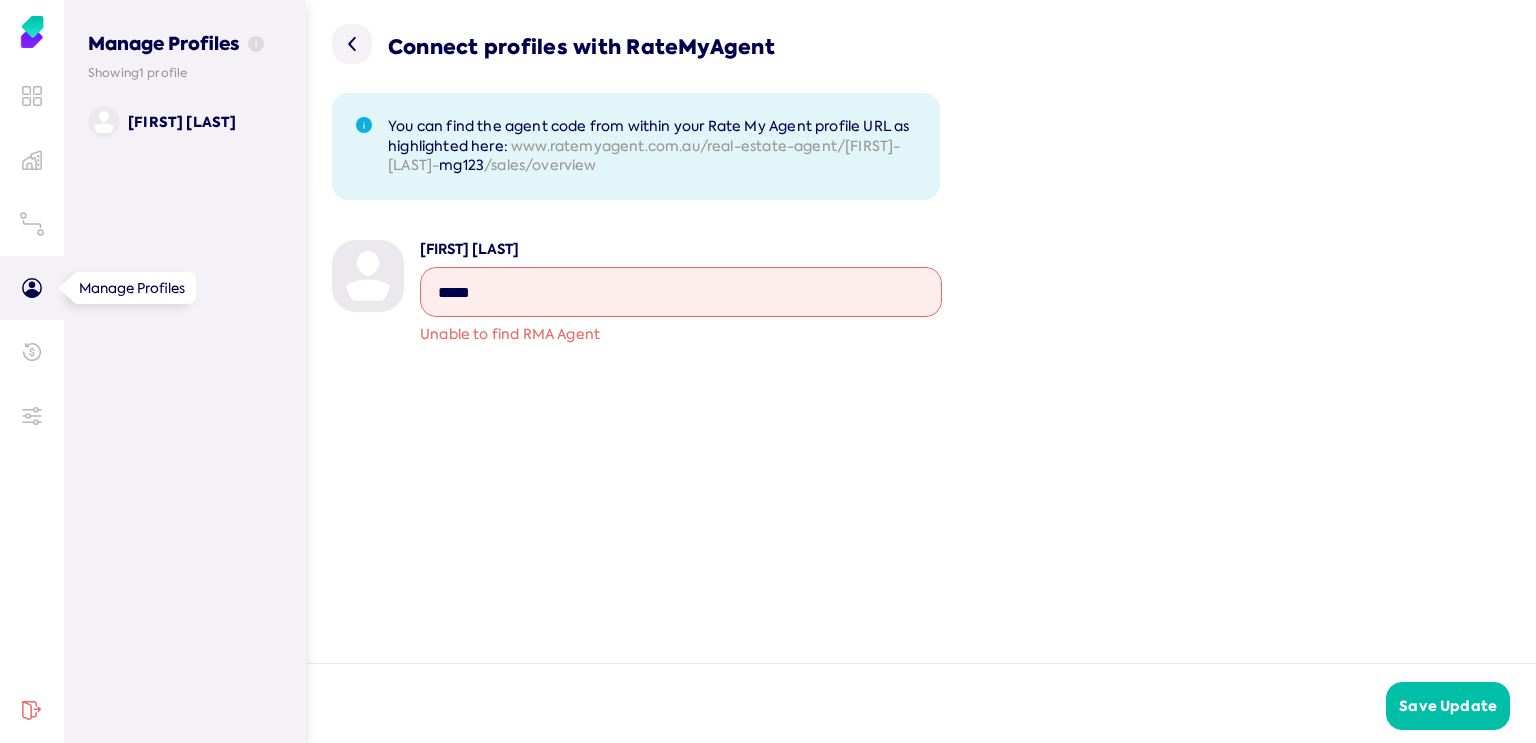 click on "[FIRST] [LAST]" at bounding box center (182, 122) 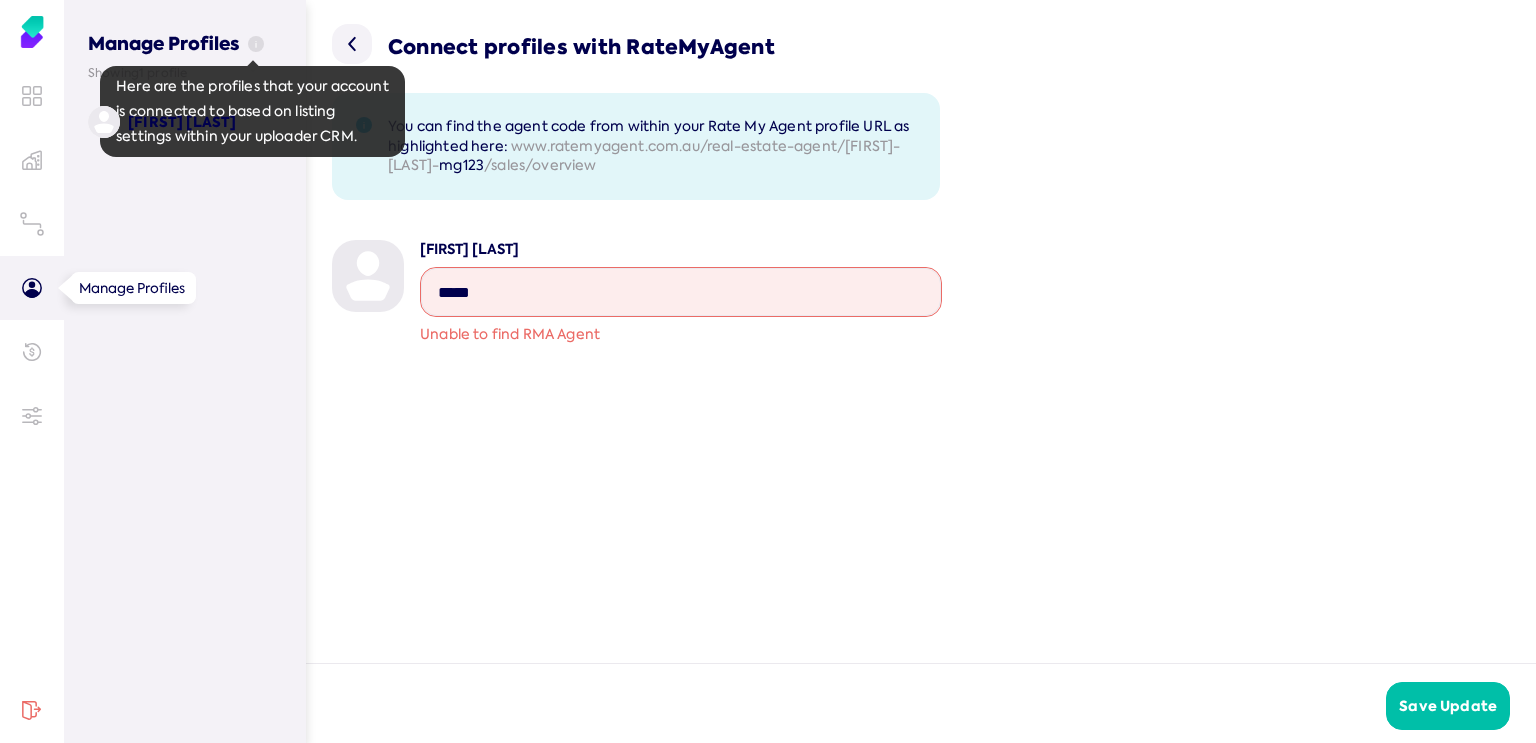 click at bounding box center [256, 44] 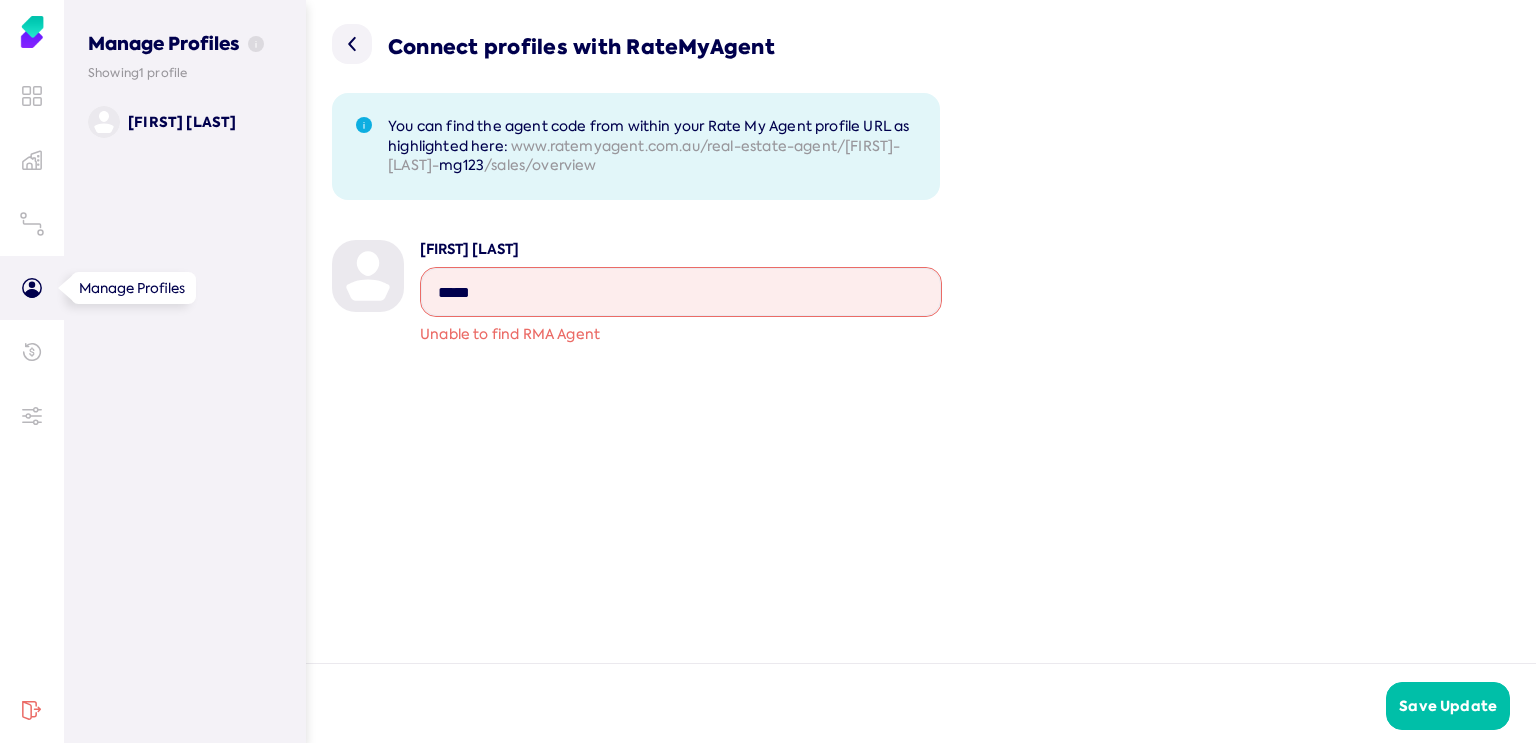 click at bounding box center (352, 44) 